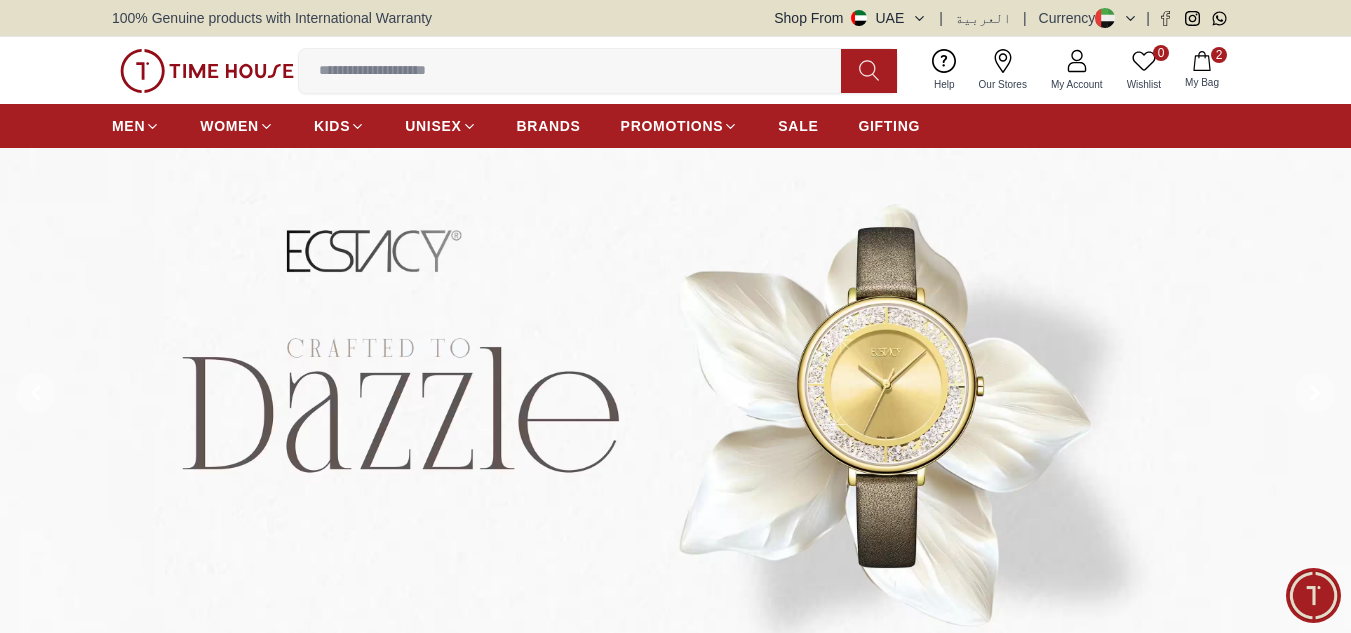 scroll, scrollTop: 0, scrollLeft: 0, axis: both 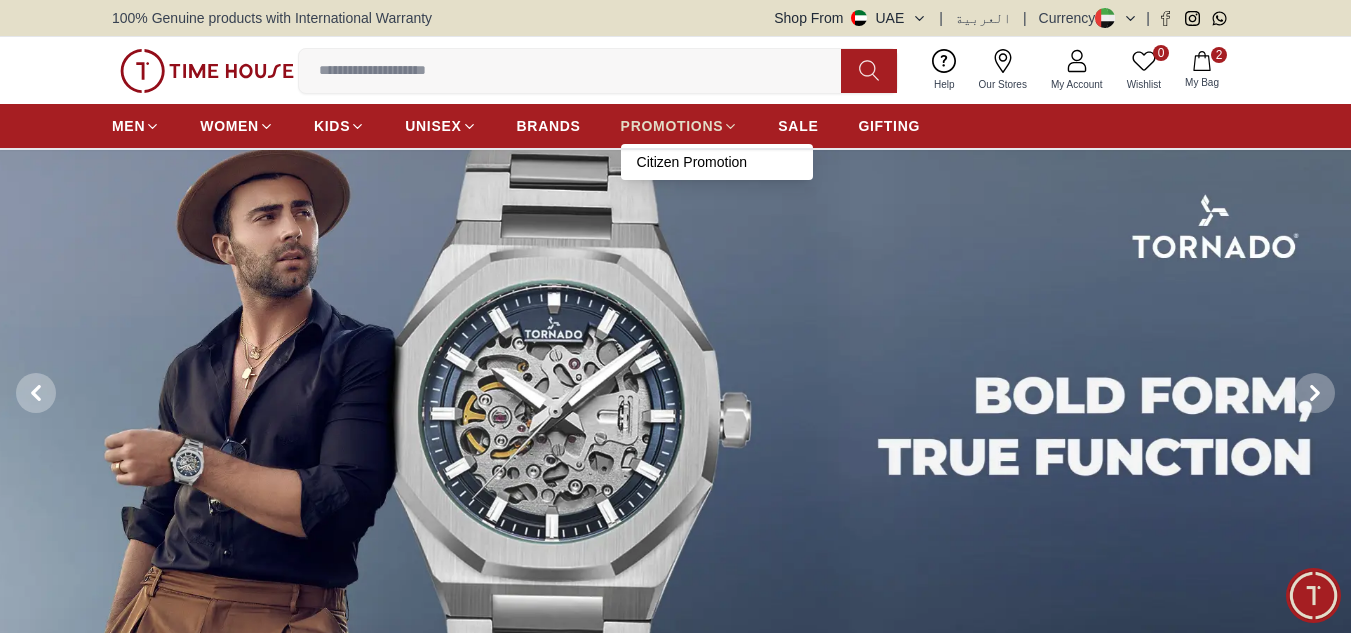 click on "PROMOTIONS" at bounding box center [672, 126] 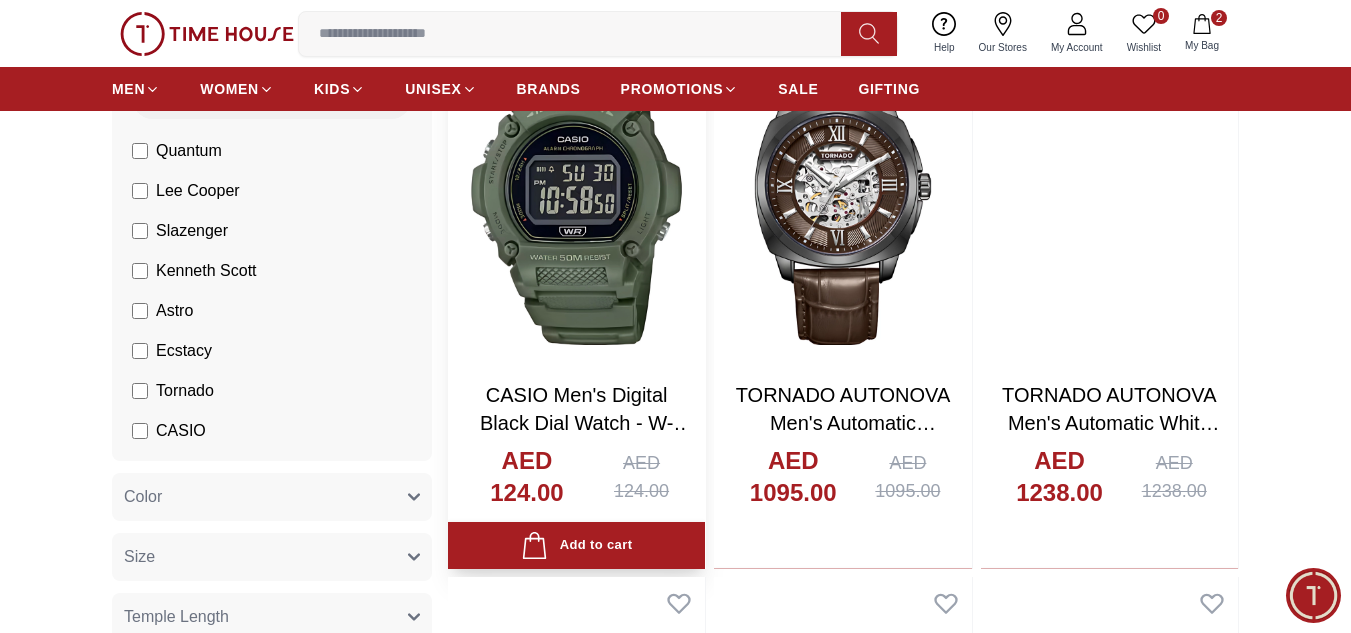 scroll, scrollTop: 0, scrollLeft: 0, axis: both 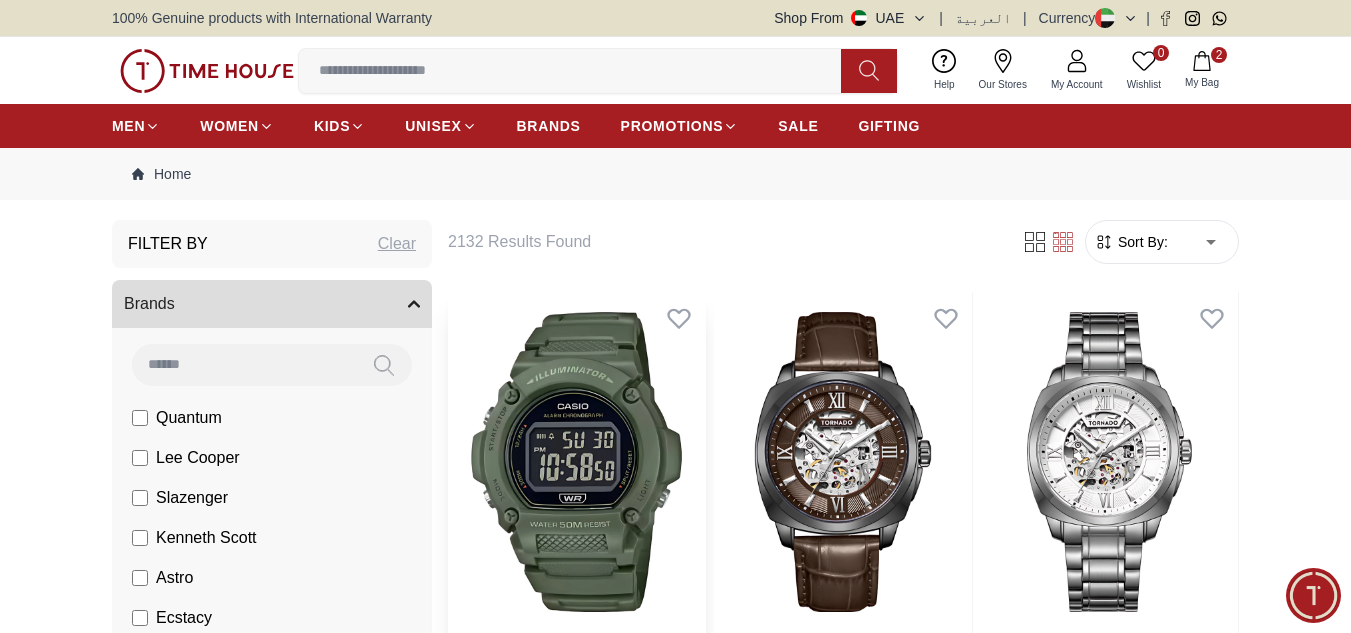 click at bounding box center [576, 462] 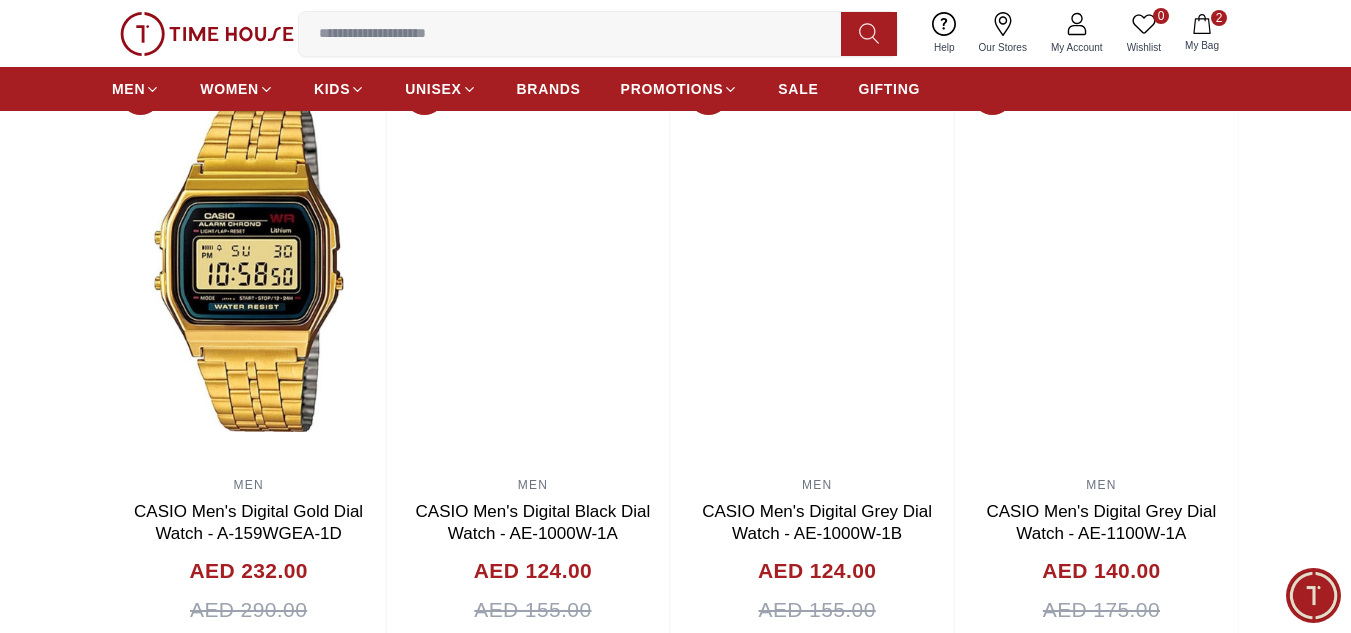 scroll, scrollTop: 1333, scrollLeft: 0, axis: vertical 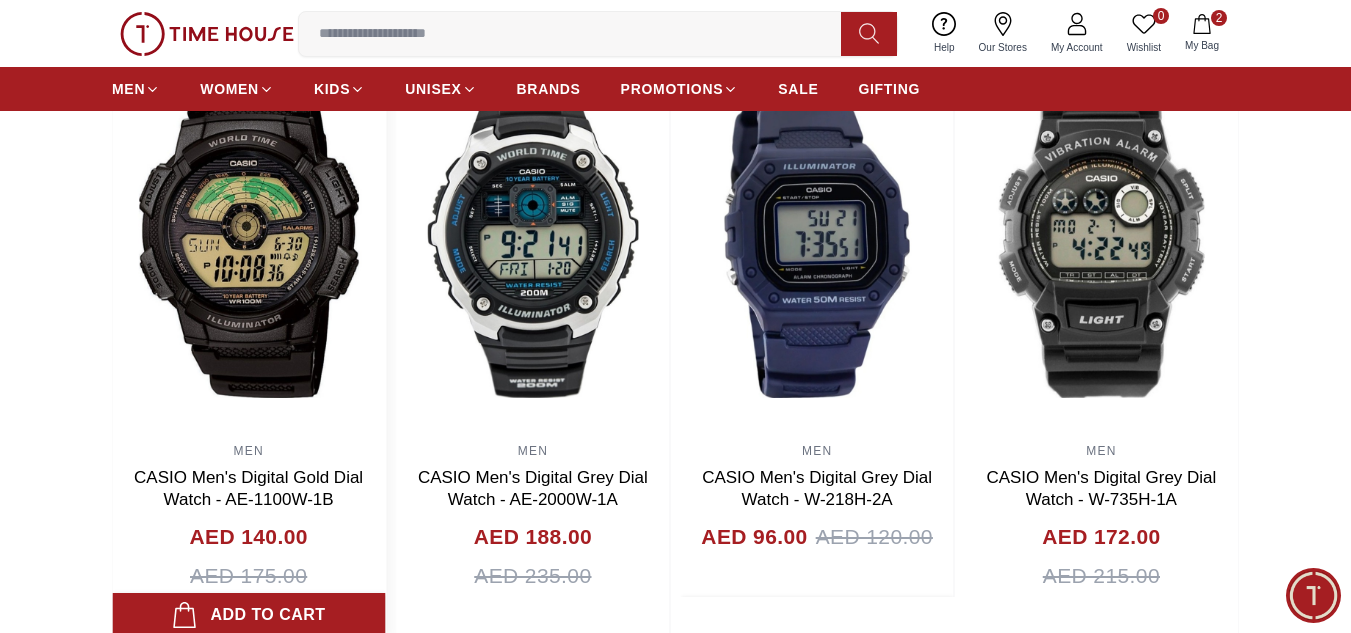 click at bounding box center [248, 233] 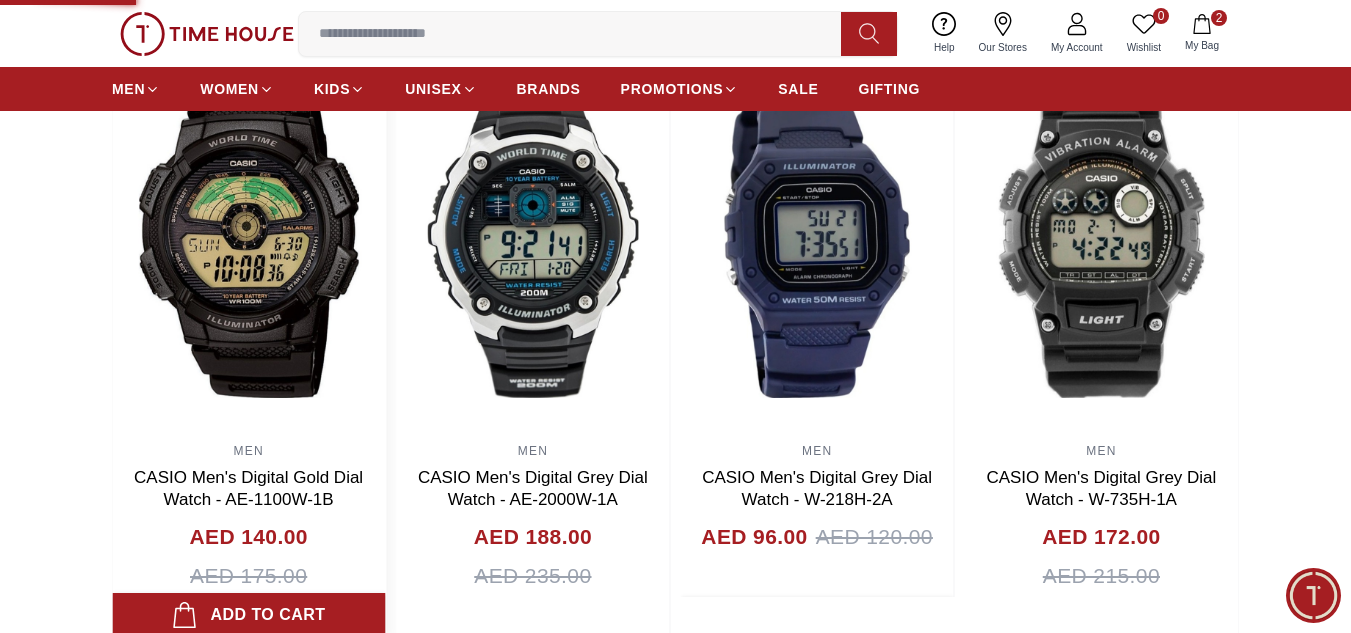 scroll, scrollTop: 0, scrollLeft: 0, axis: both 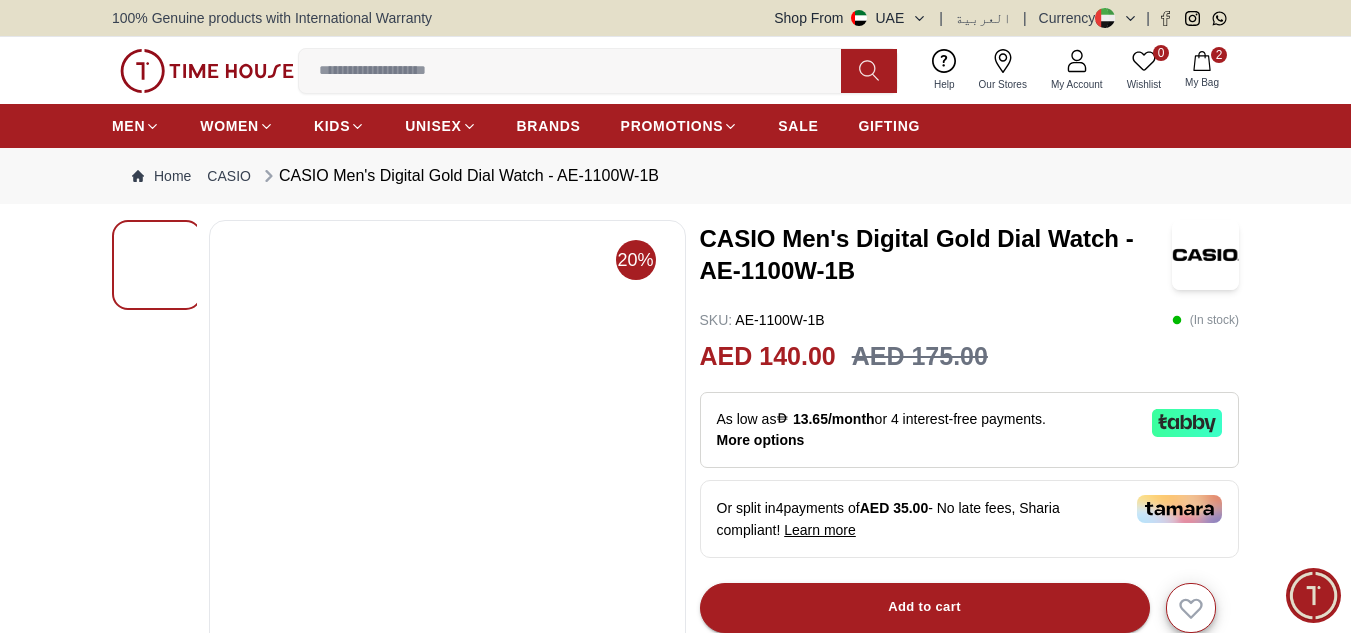 click at bounding box center [448, 507] 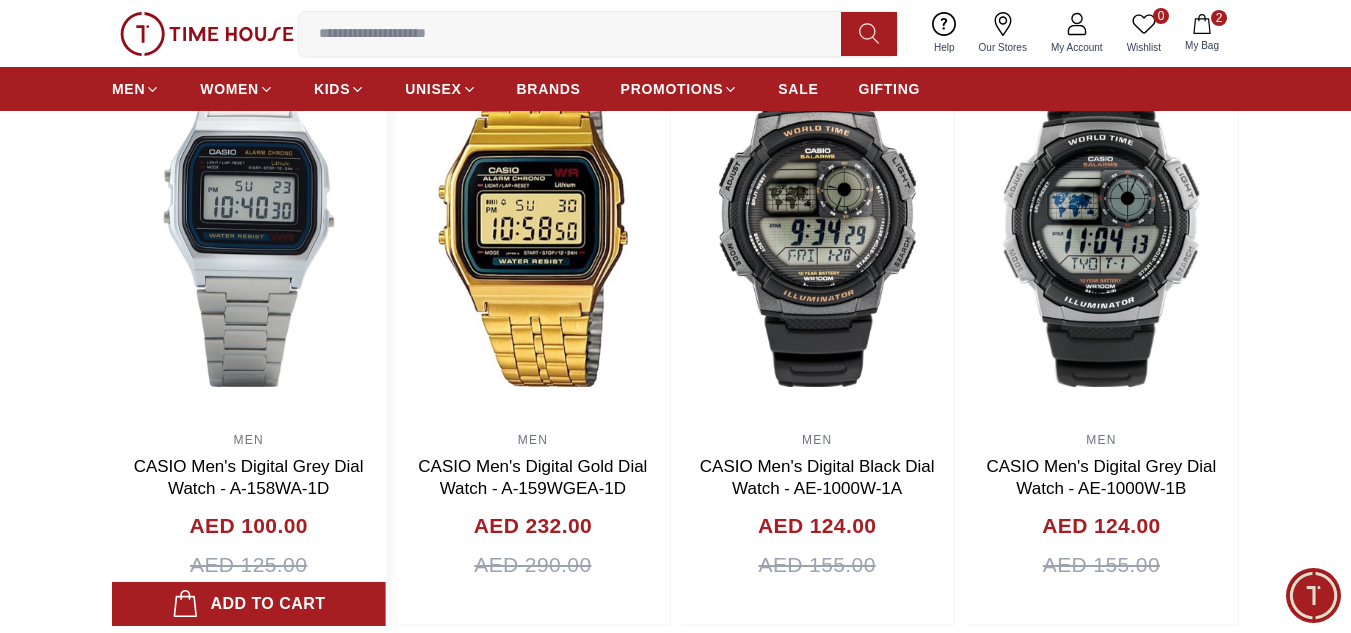 scroll, scrollTop: 1333, scrollLeft: 0, axis: vertical 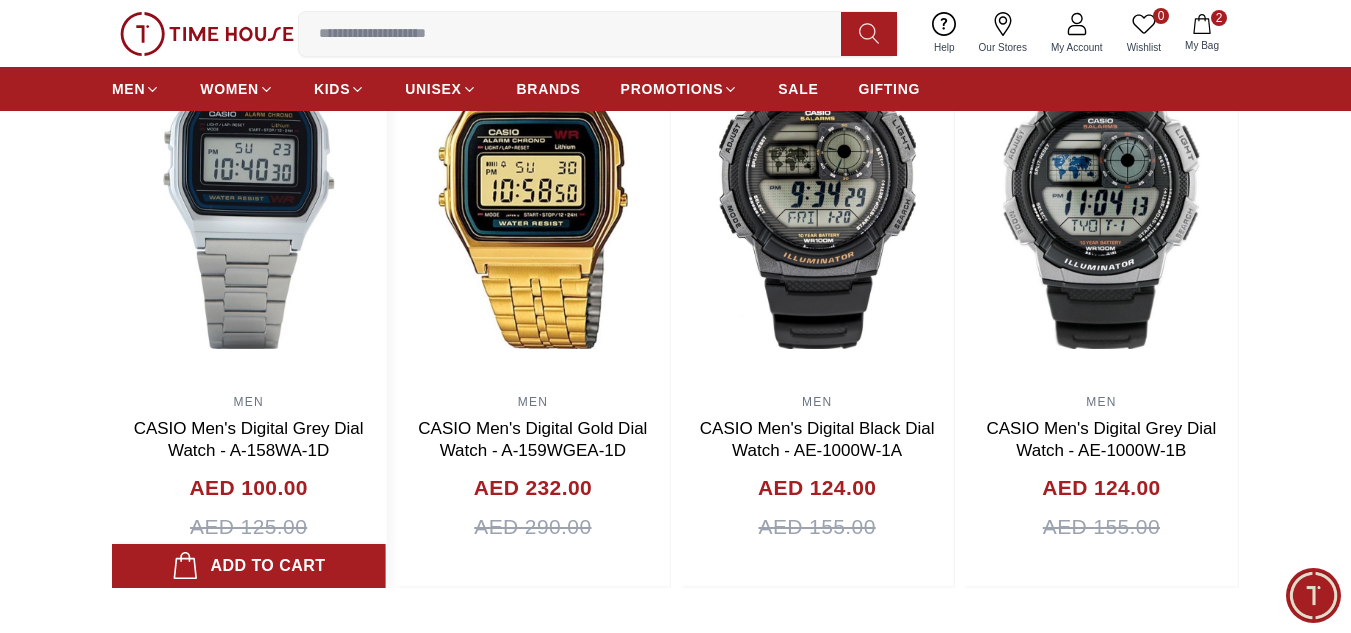 click at bounding box center (248, 184) 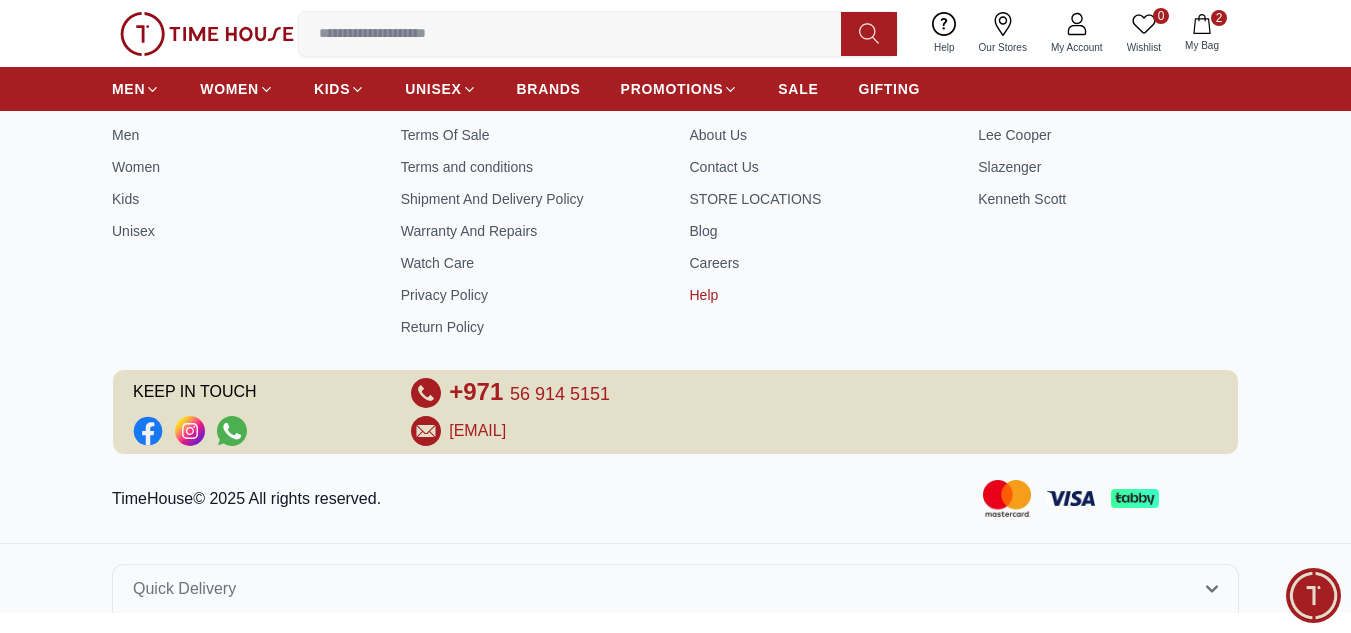 scroll, scrollTop: 2212, scrollLeft: 0, axis: vertical 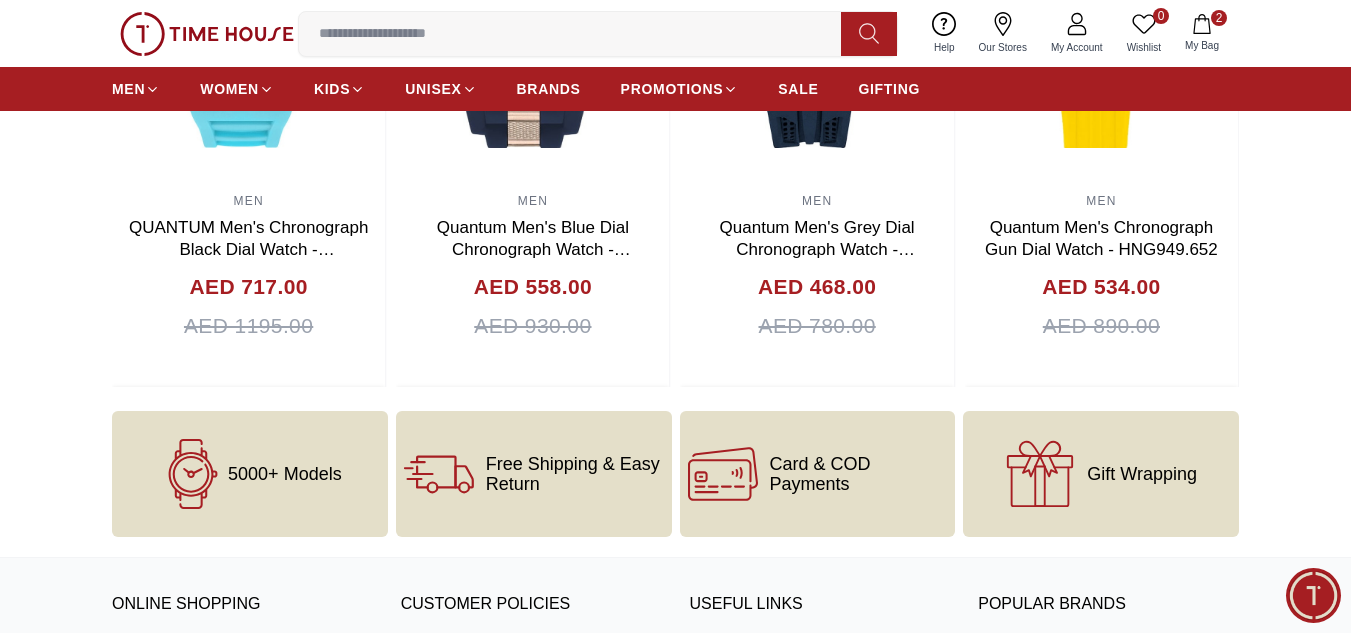 click on "5000+ Models" at bounding box center [285, 474] 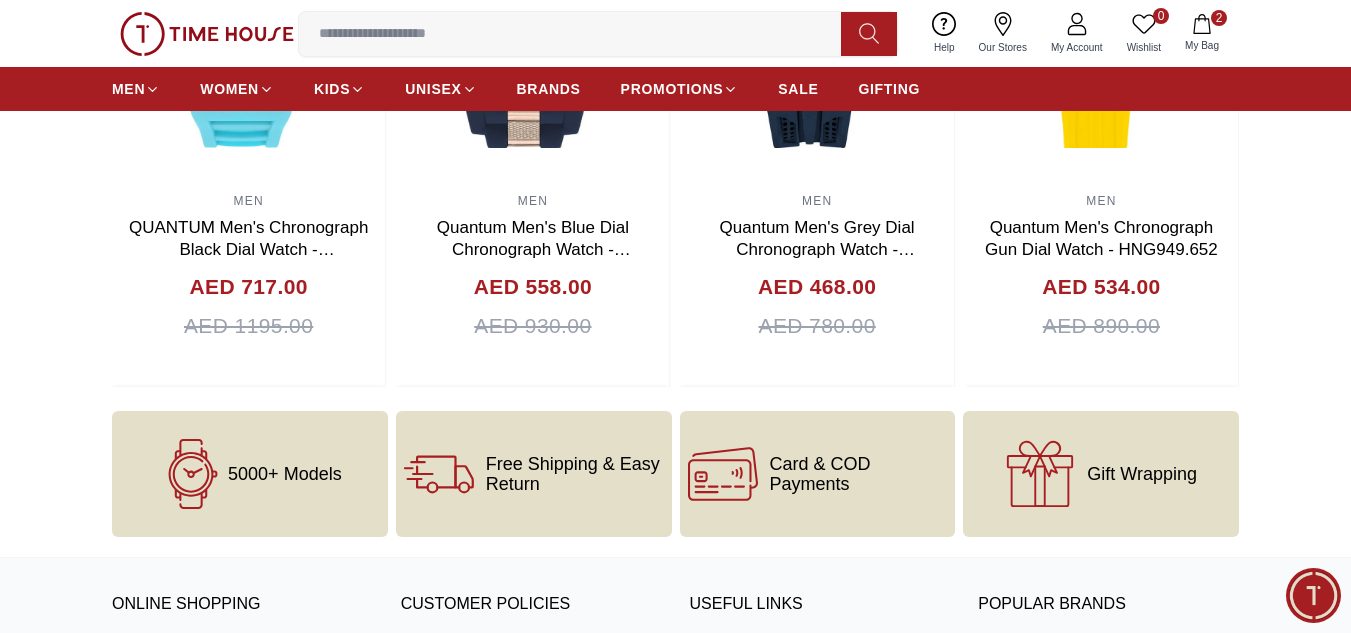 click on "5000+ Models" at bounding box center (250, 474) 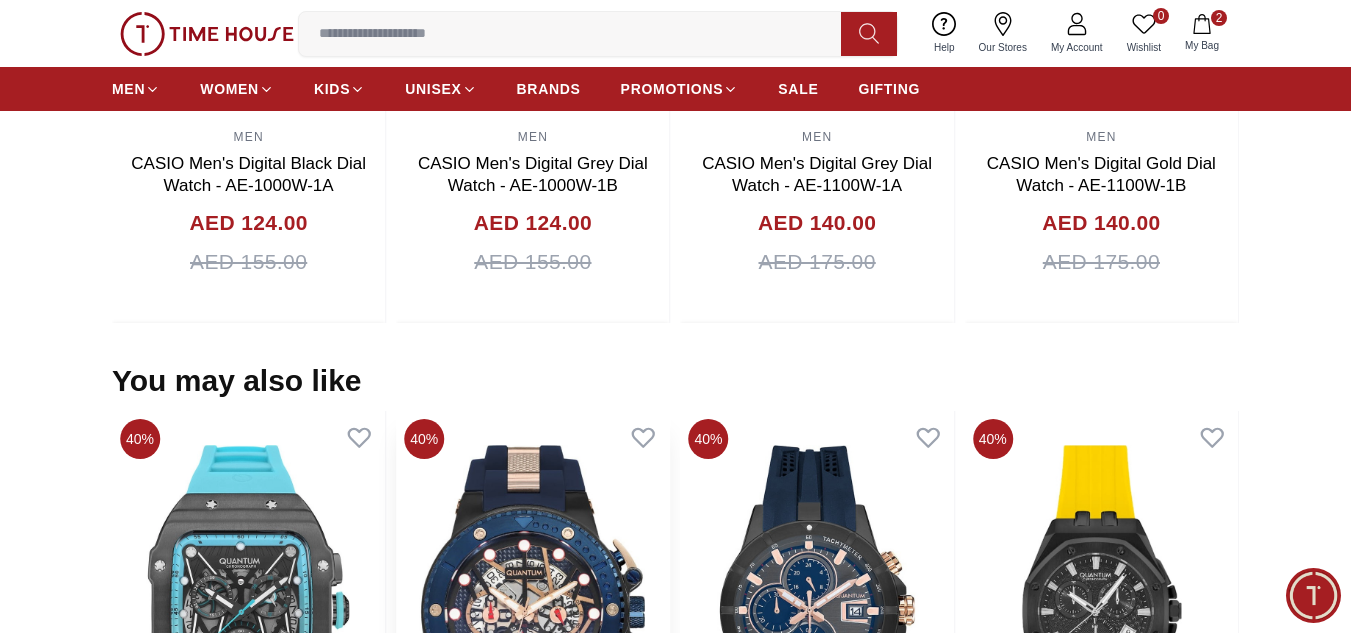 scroll, scrollTop: 1412, scrollLeft: 0, axis: vertical 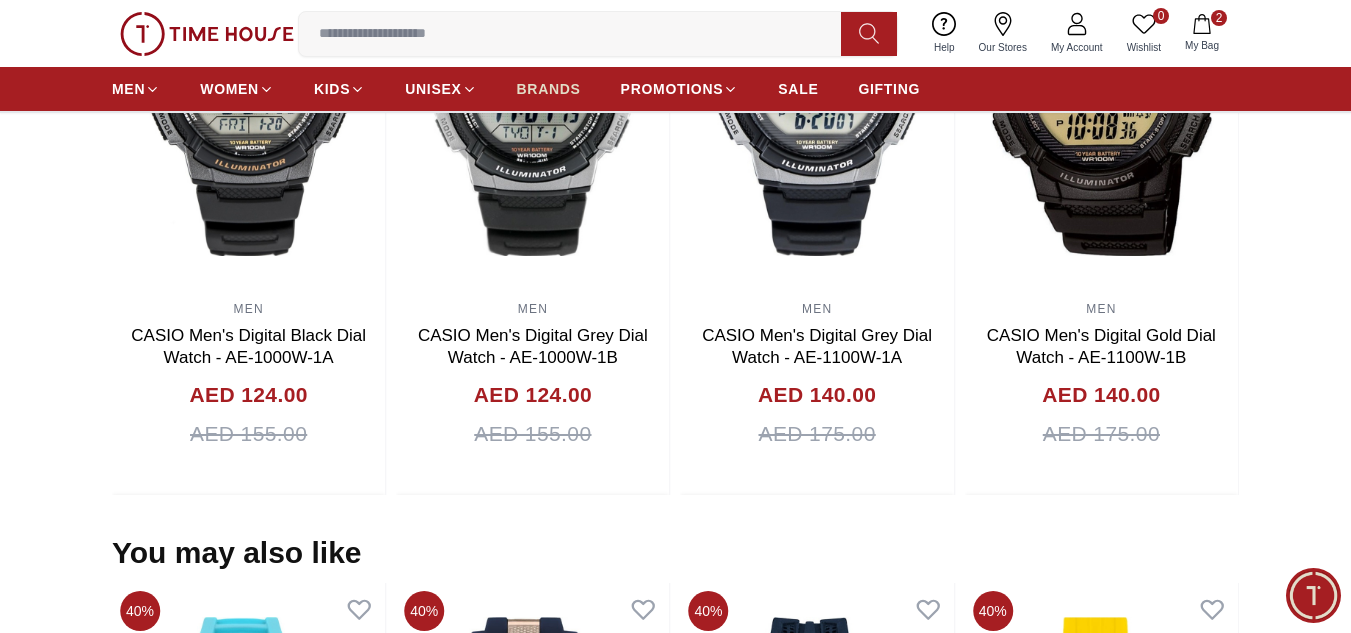 click on "BRANDS" at bounding box center (549, 89) 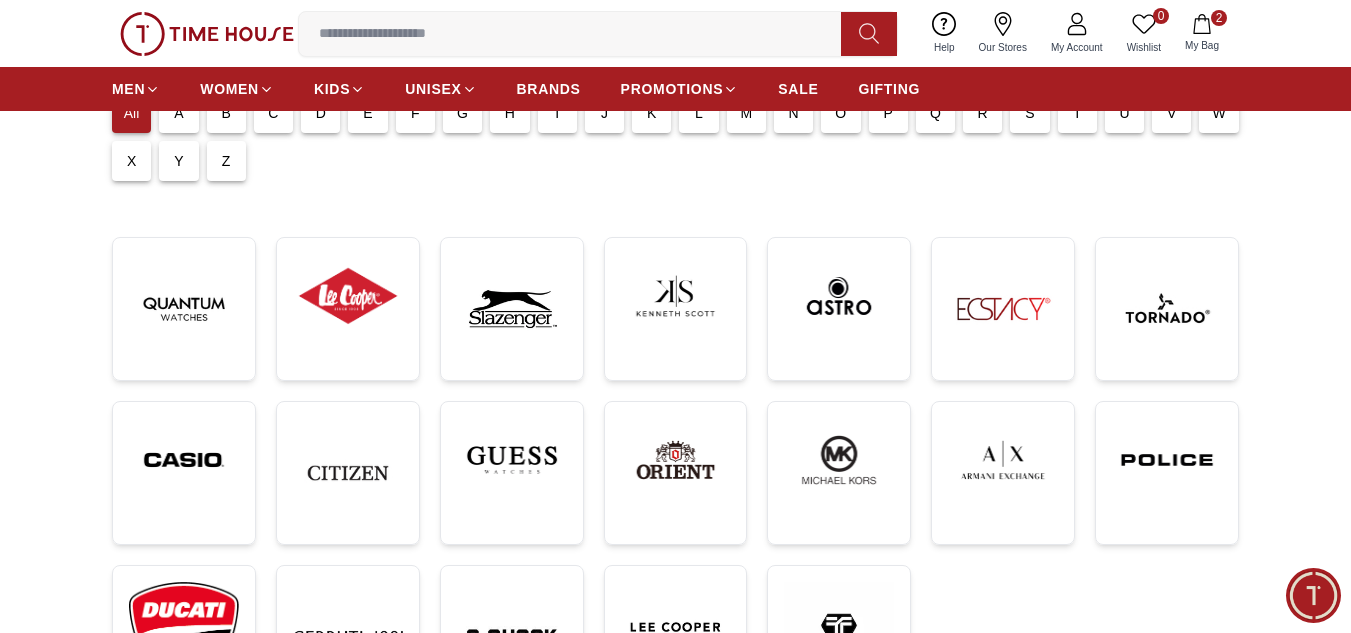 scroll, scrollTop: 267, scrollLeft: 0, axis: vertical 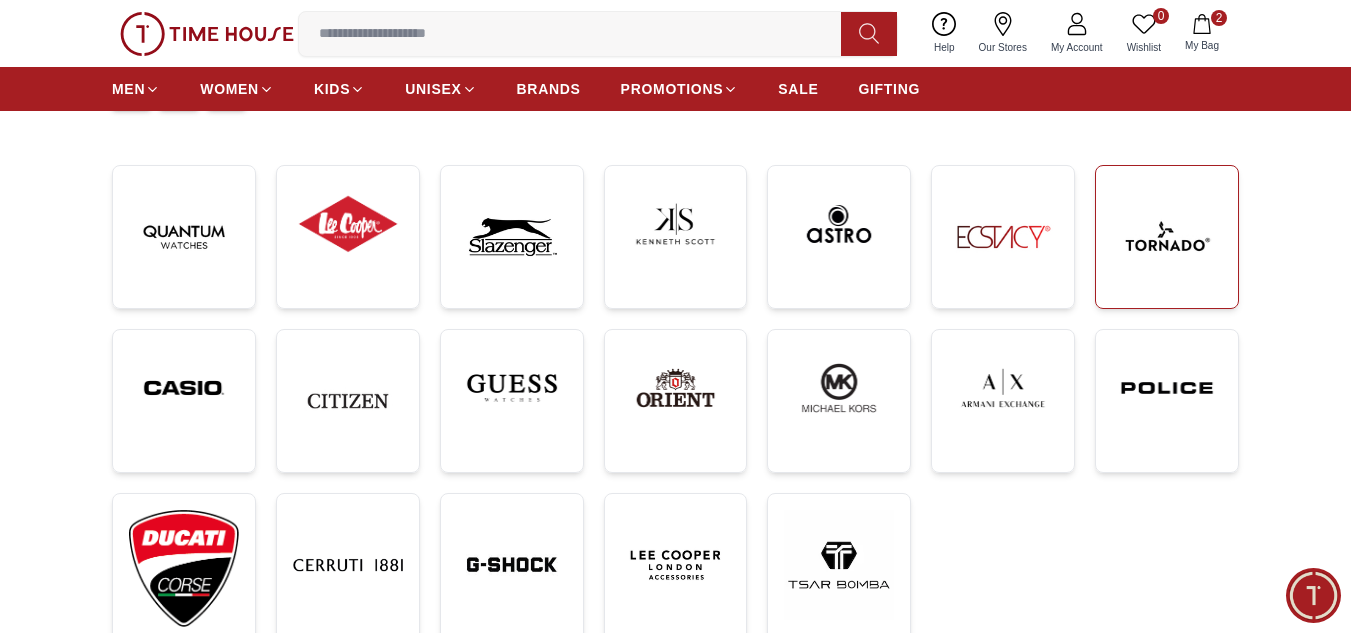click at bounding box center (1167, 237) 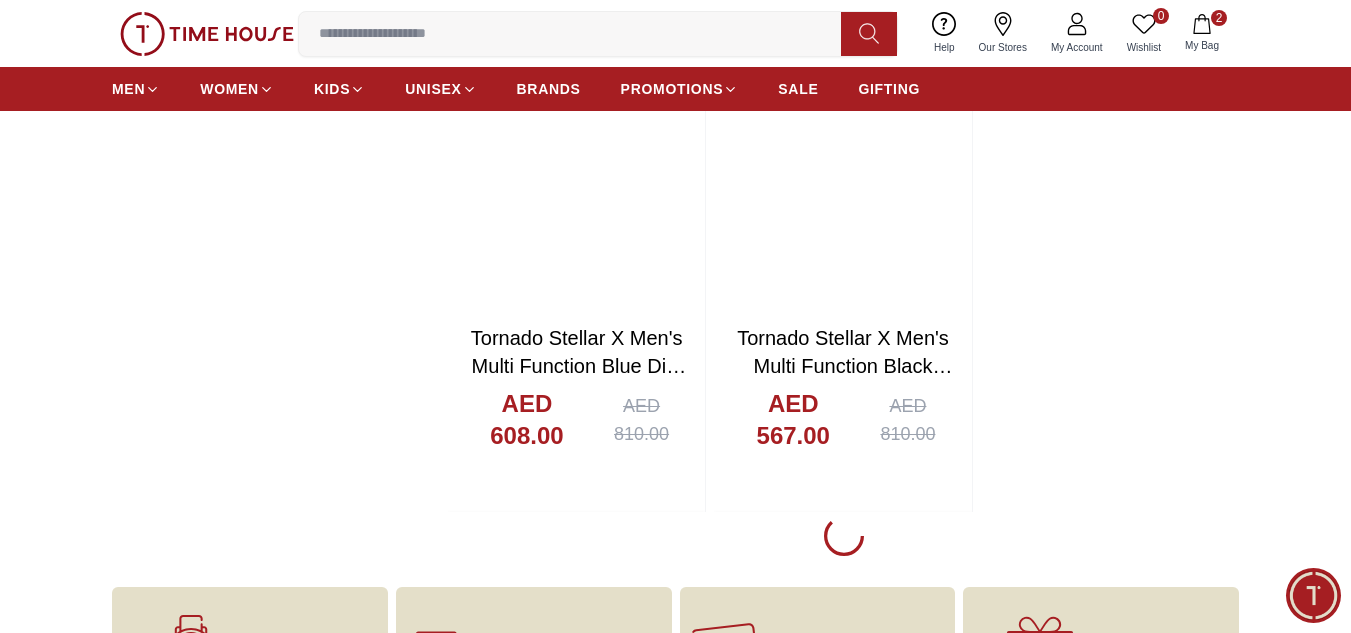 scroll, scrollTop: 4533, scrollLeft: 0, axis: vertical 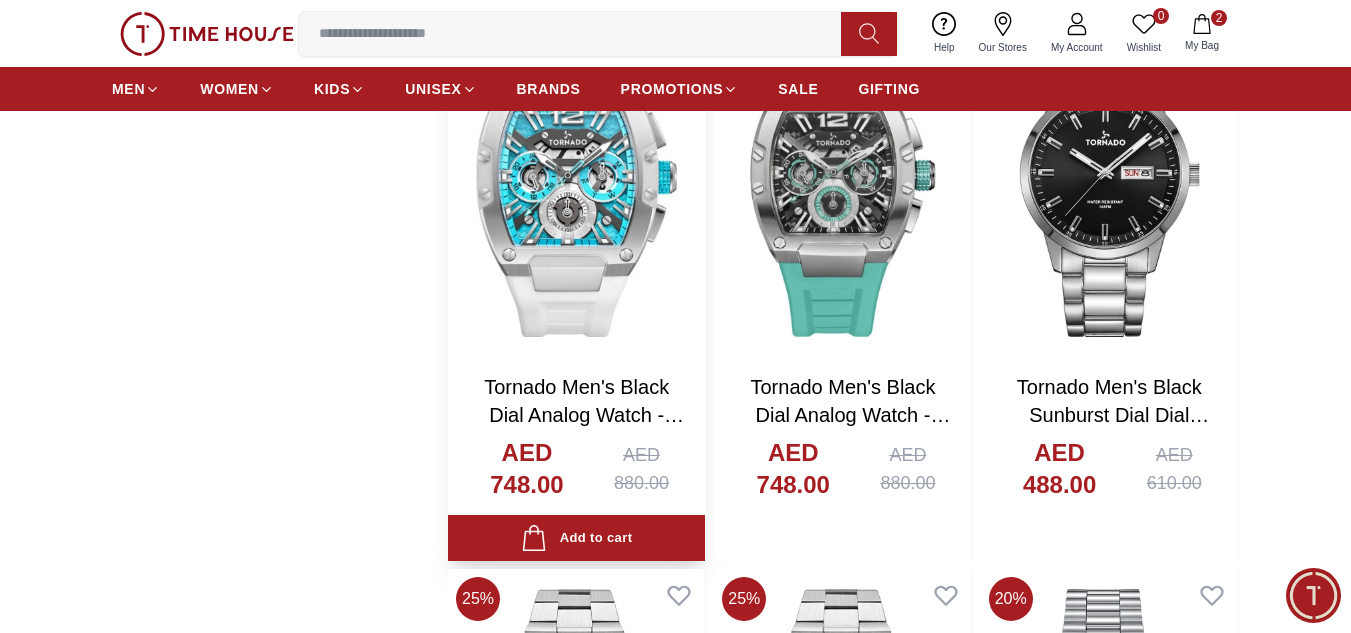 click at bounding box center (576, 187) 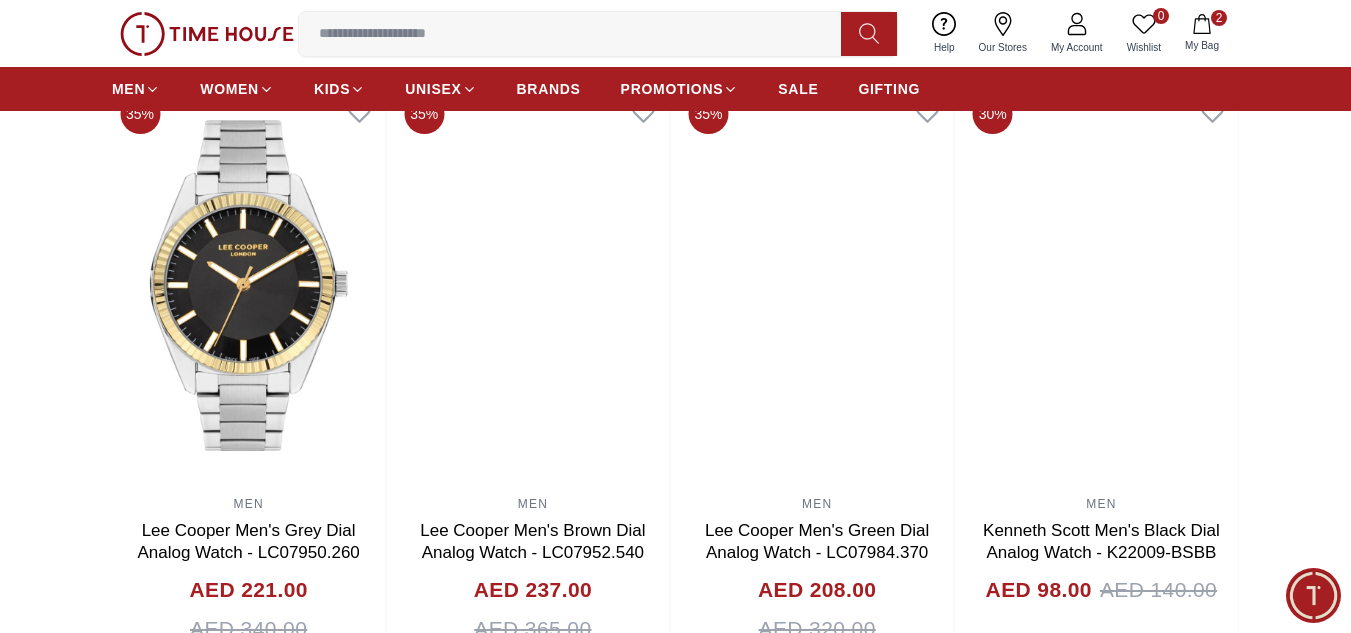 scroll, scrollTop: 1333, scrollLeft: 0, axis: vertical 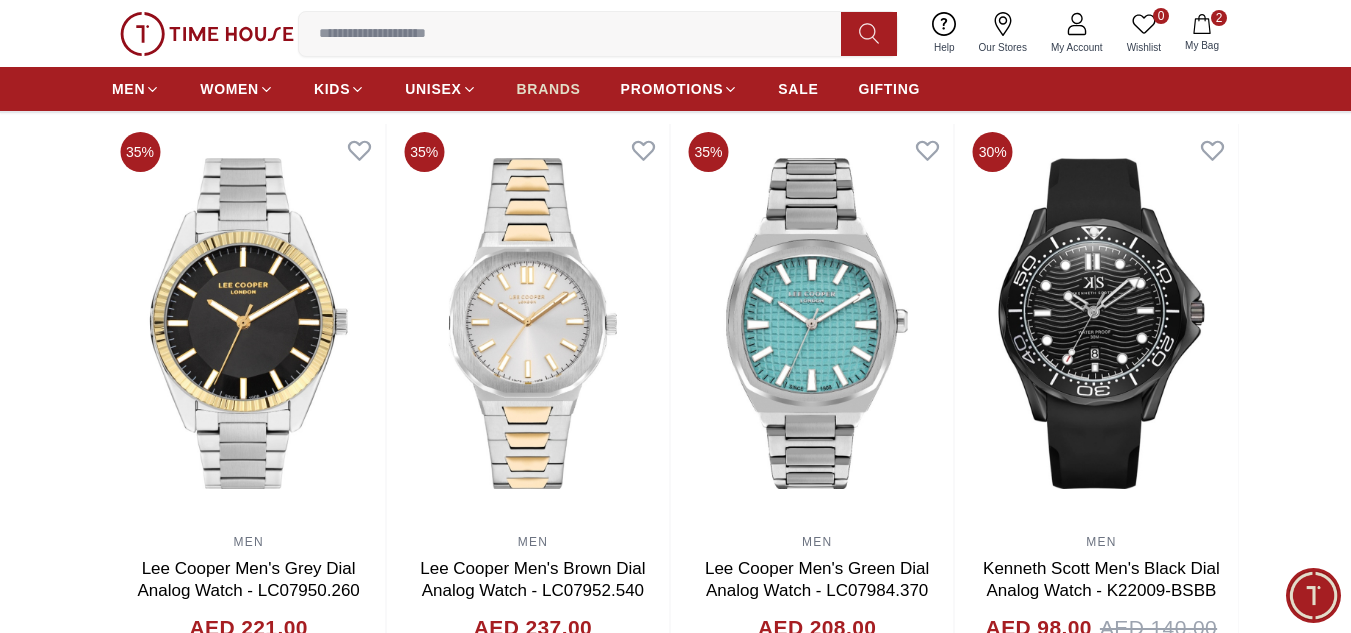 click on "BRANDS" at bounding box center (549, 89) 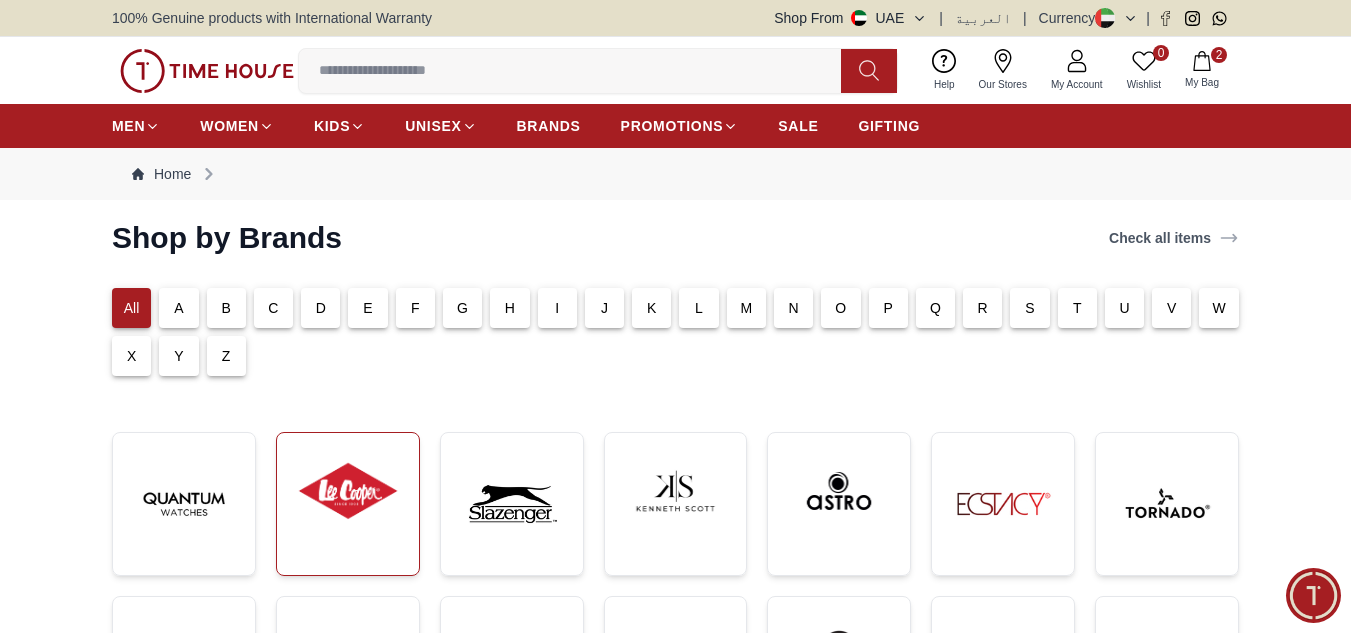 click at bounding box center [348, 491] 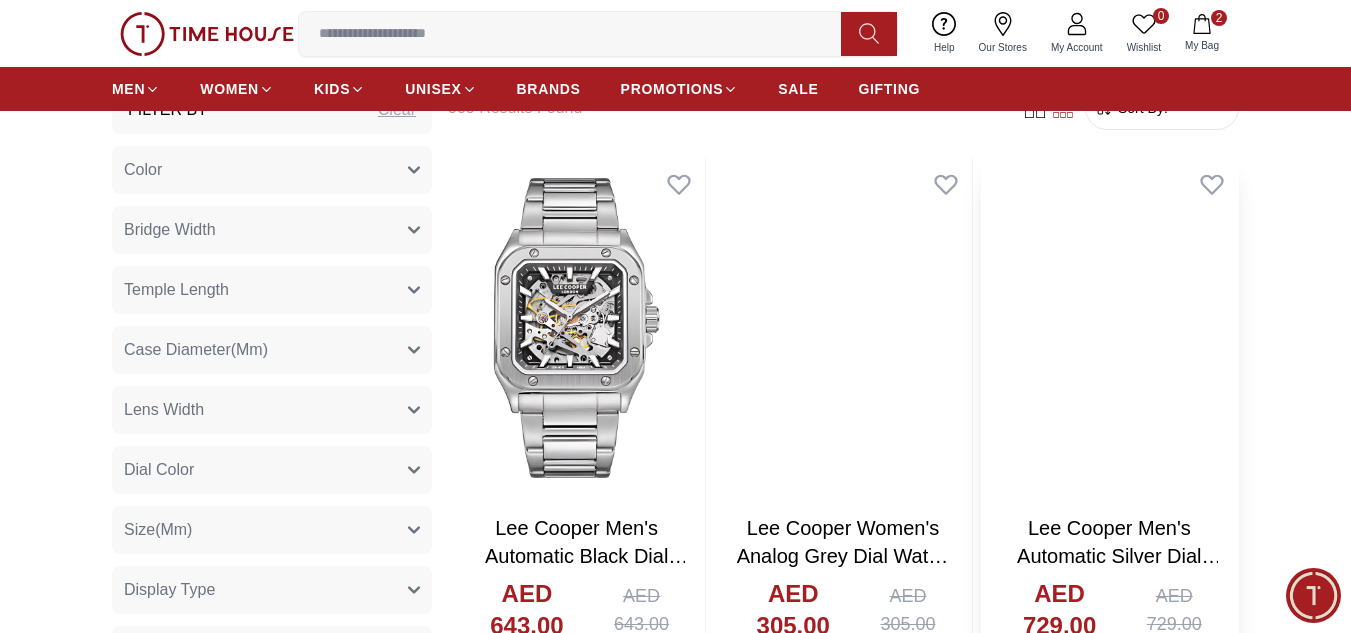 scroll, scrollTop: 800, scrollLeft: 0, axis: vertical 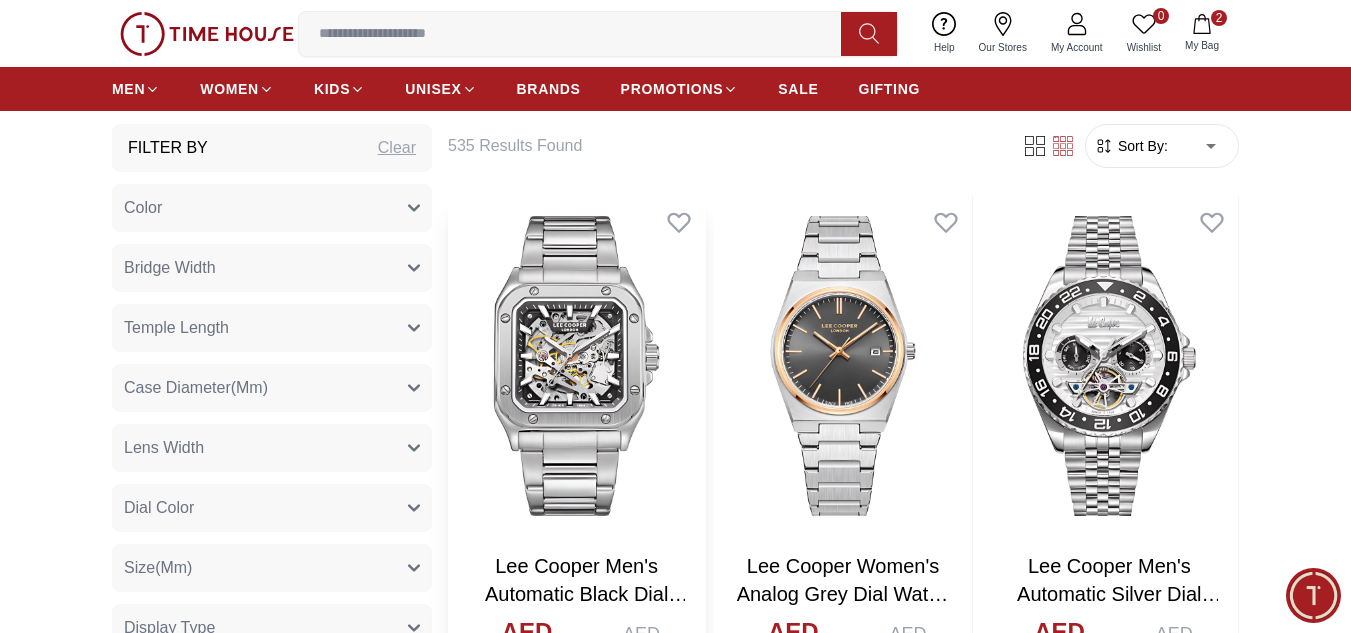 click at bounding box center (576, 366) 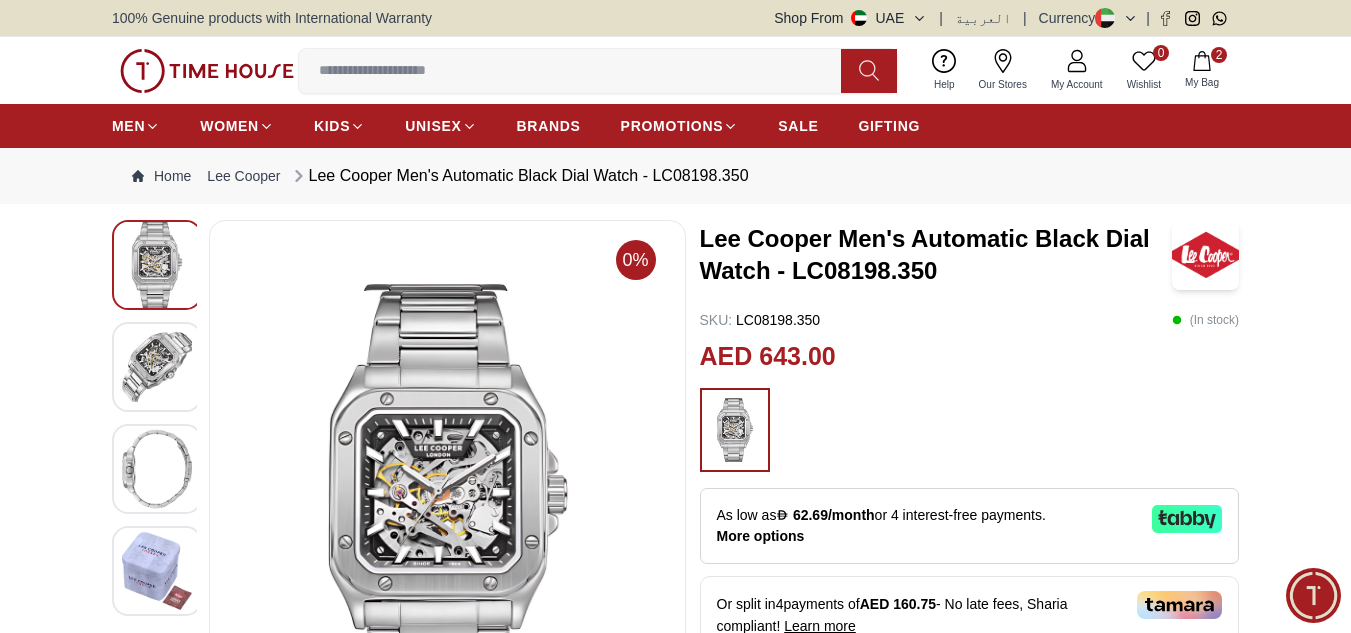 scroll, scrollTop: 267, scrollLeft: 0, axis: vertical 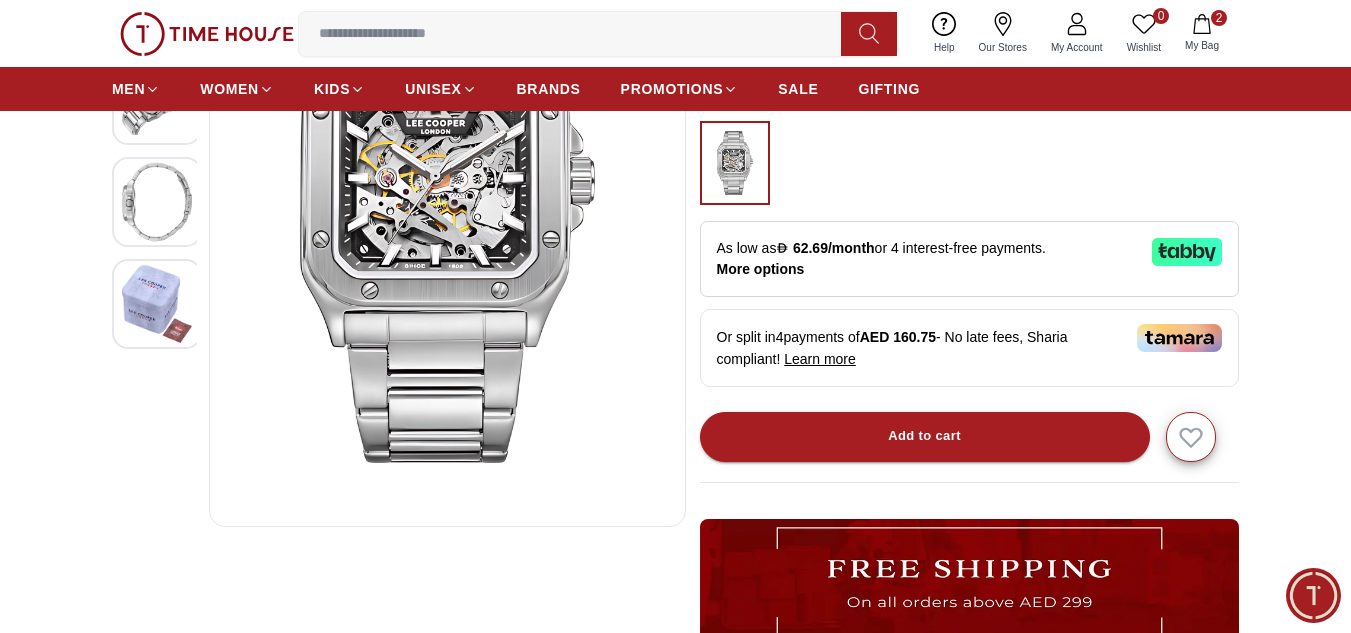 click at bounding box center [448, 240] 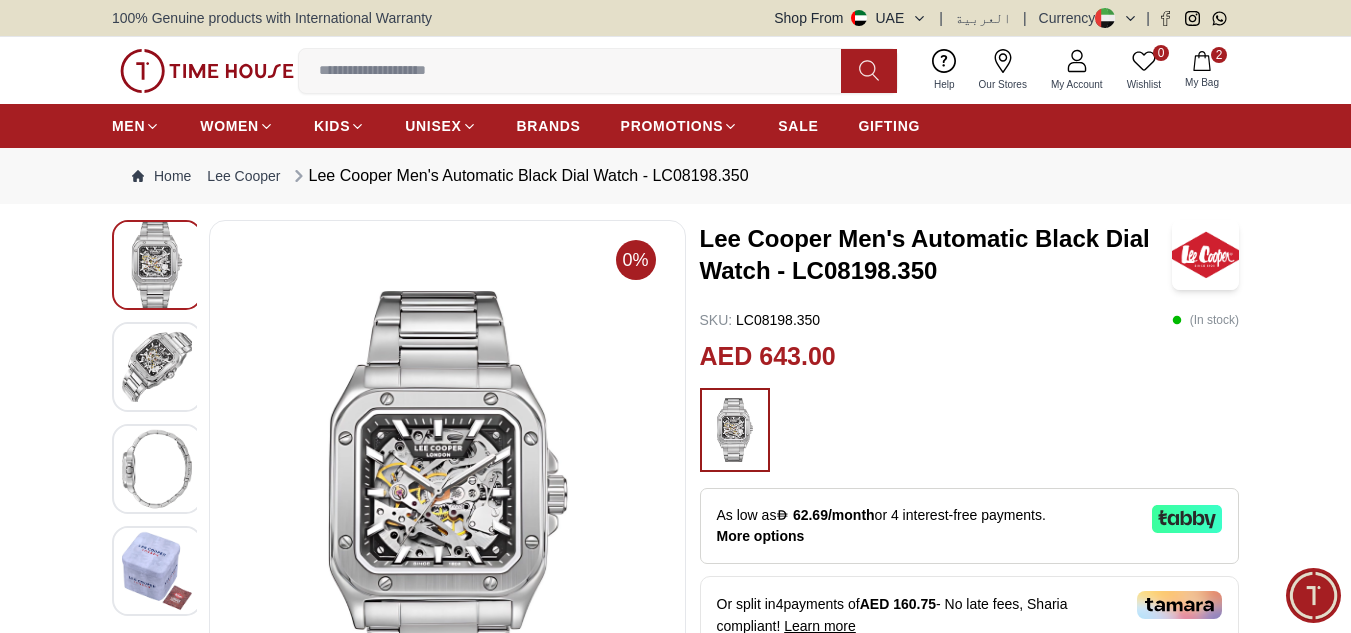 click at bounding box center [157, 367] 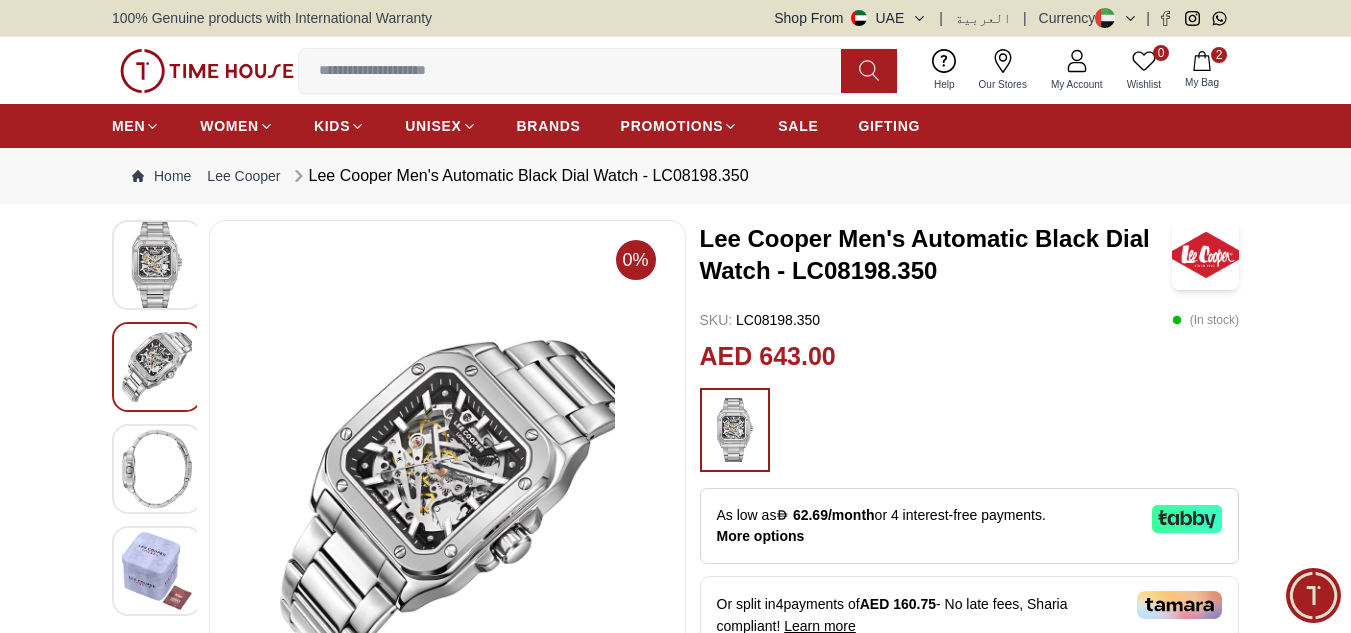 click at bounding box center [157, 367] 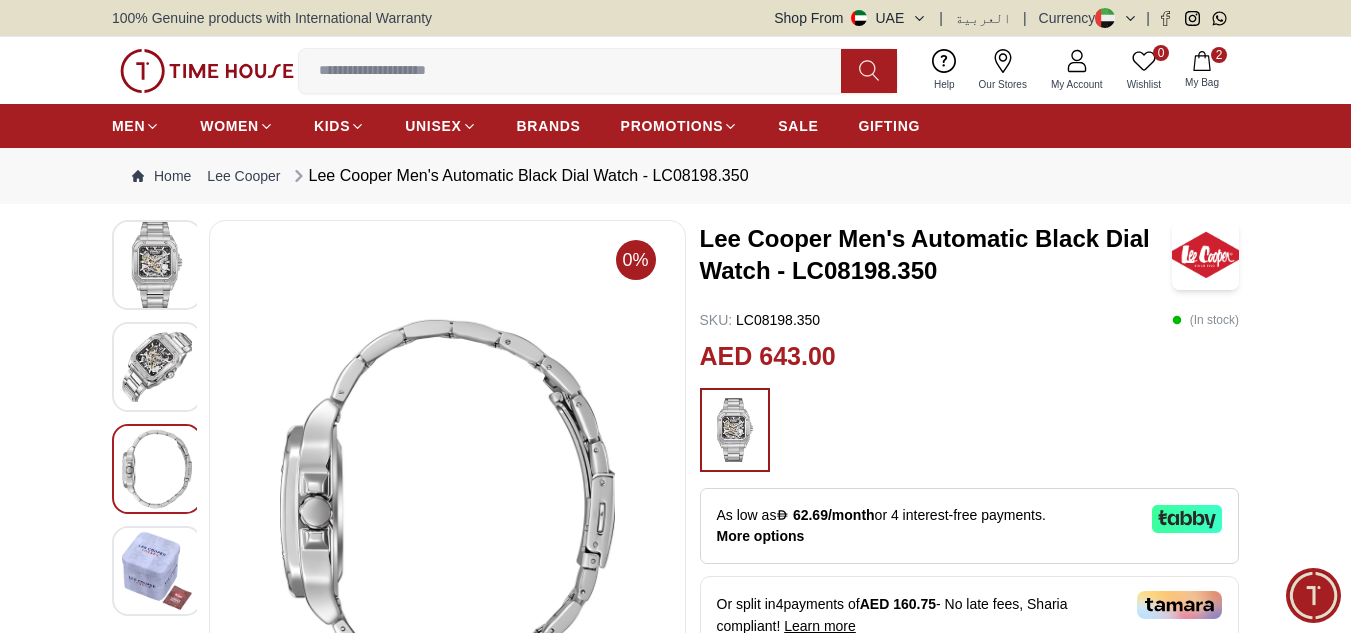 click at bounding box center (157, 367) 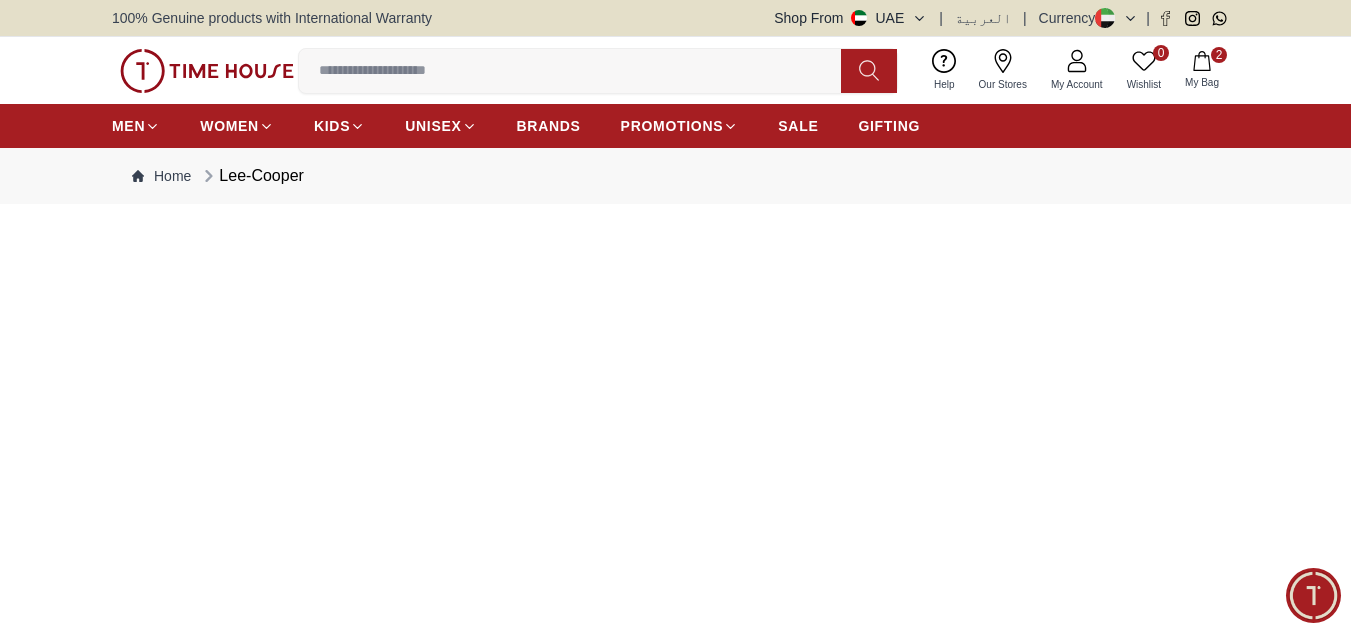 scroll, scrollTop: 800, scrollLeft: 0, axis: vertical 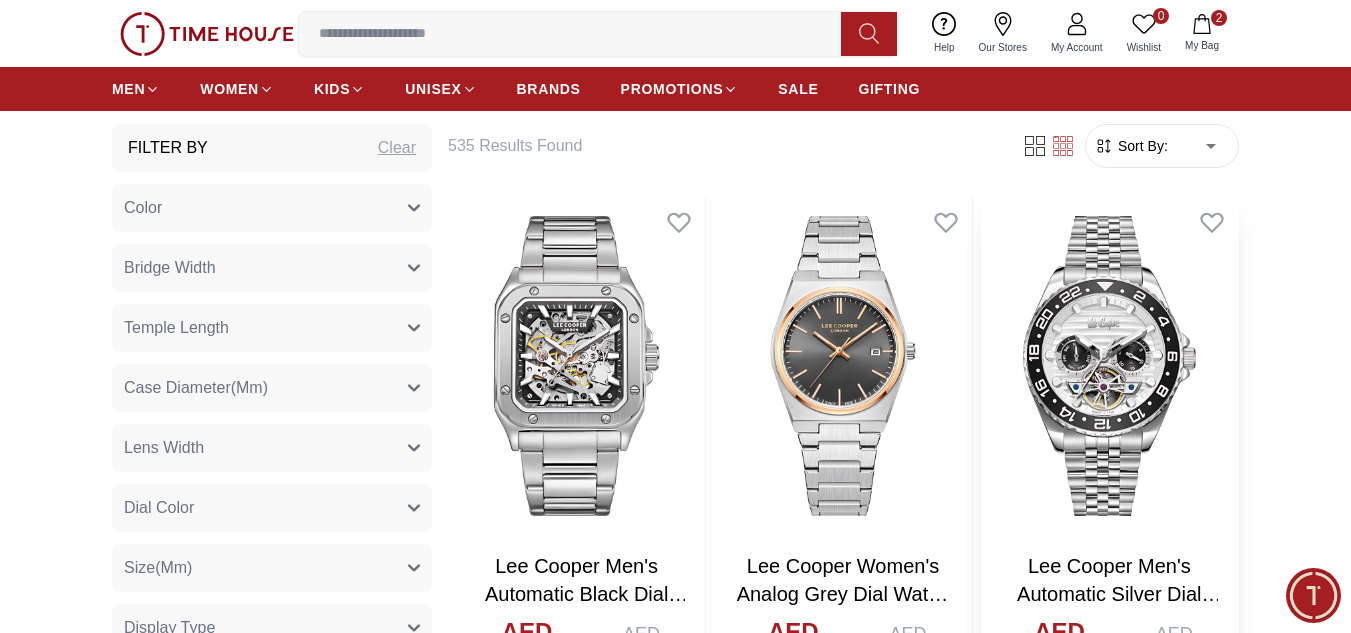 click at bounding box center [1109, 366] 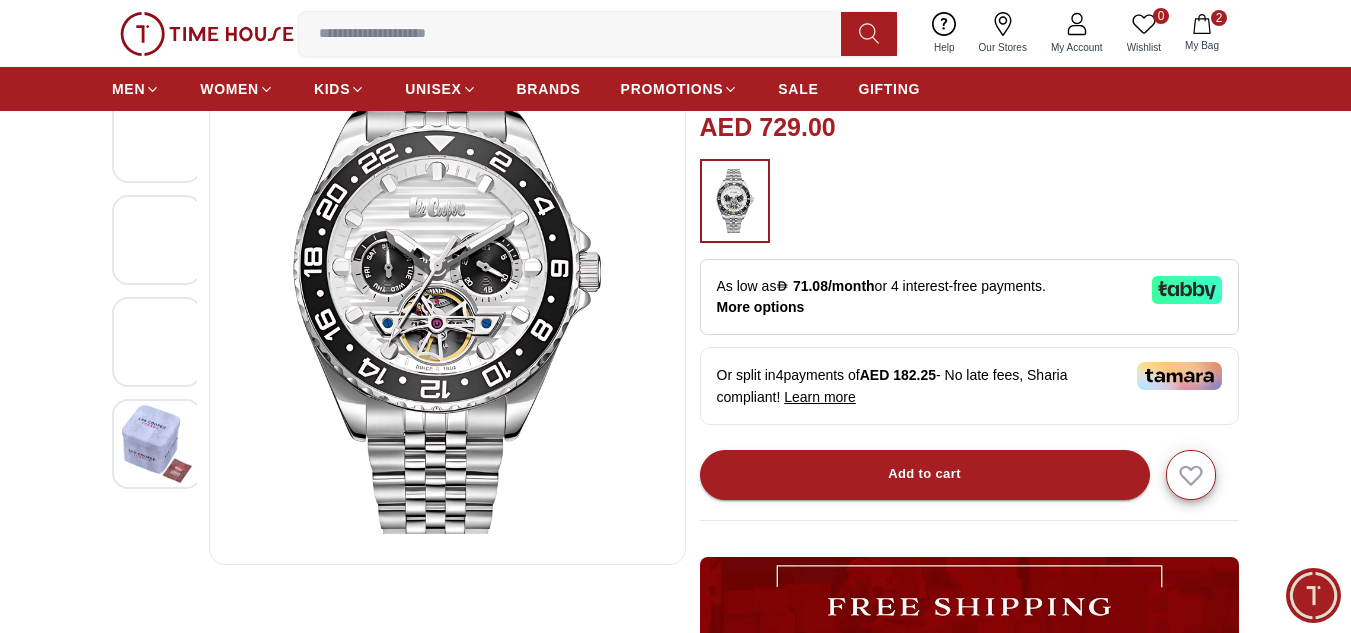 scroll, scrollTop: 267, scrollLeft: 0, axis: vertical 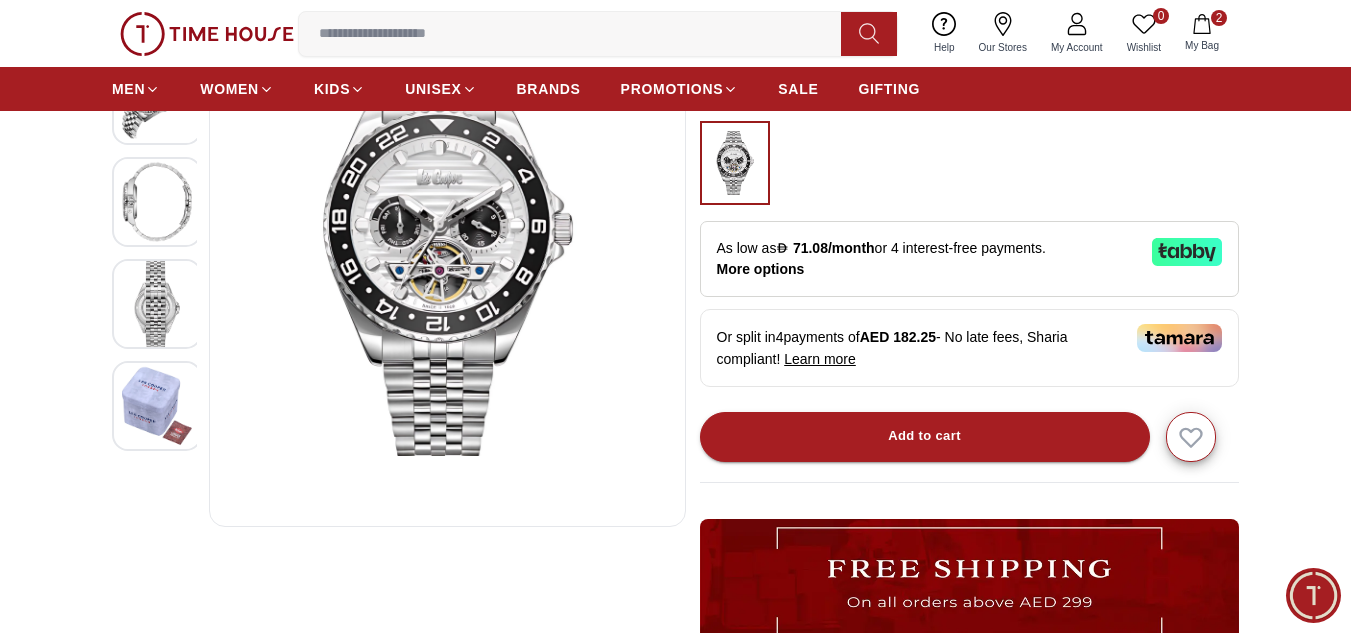 click at bounding box center (157, 304) 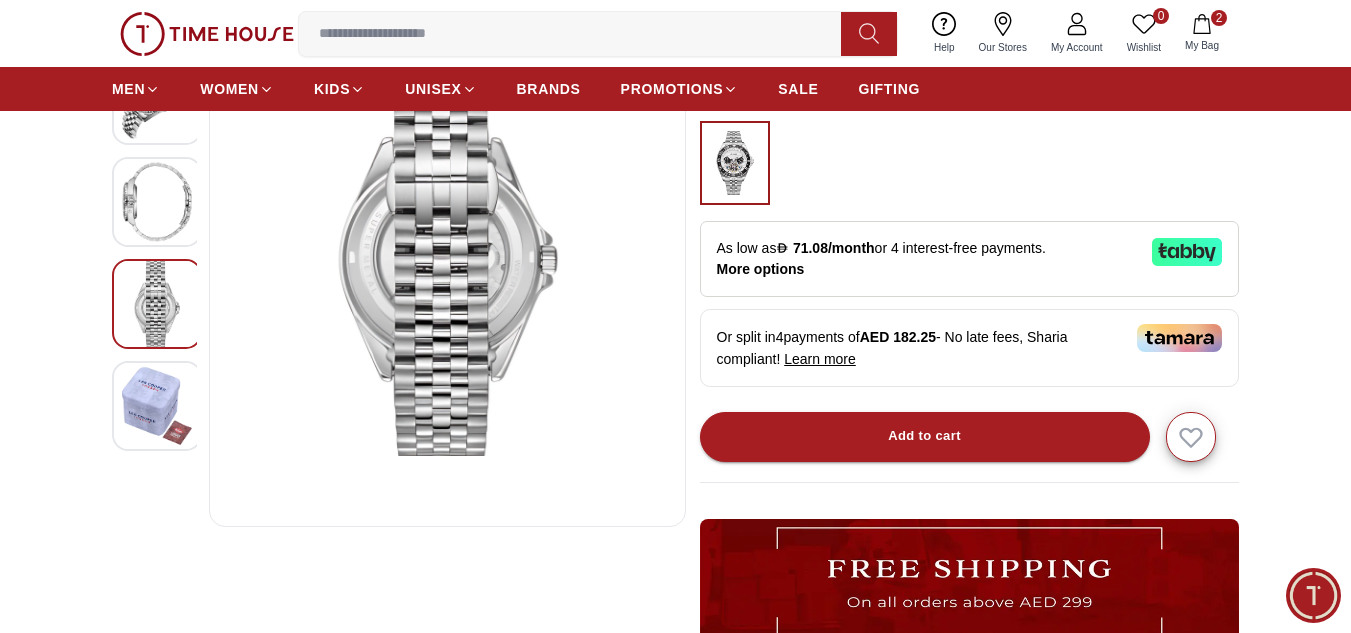 click at bounding box center (157, 202) 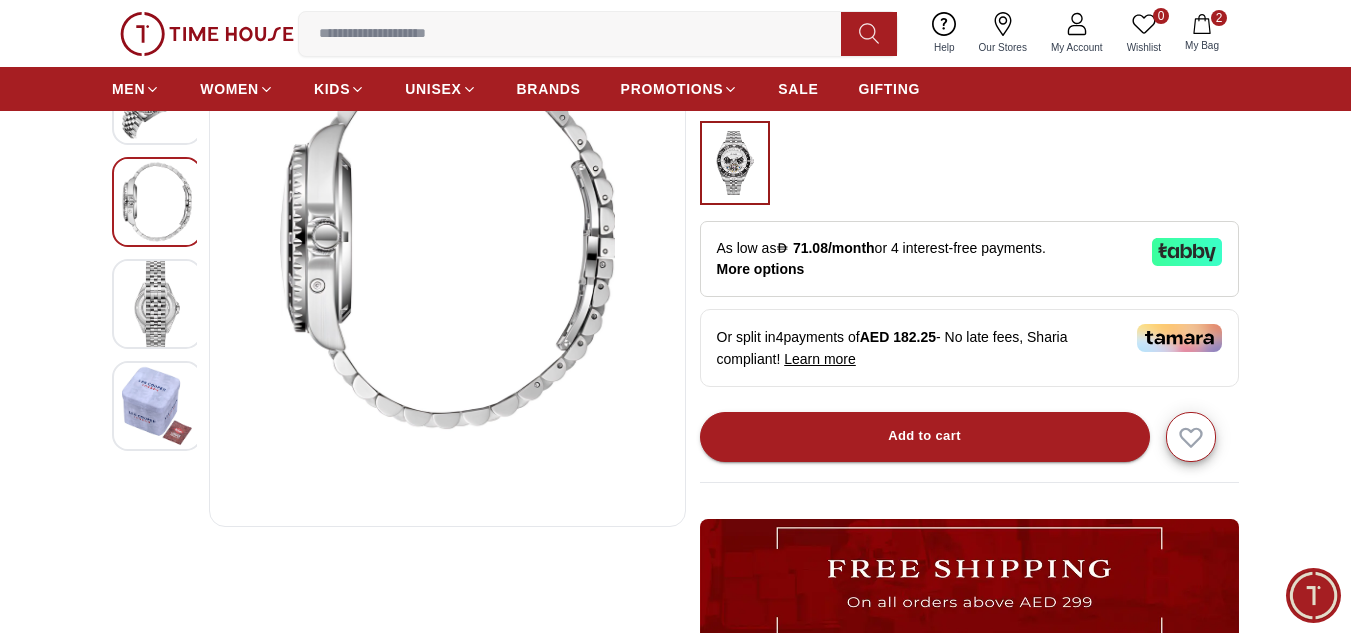 click at bounding box center (157, 202) 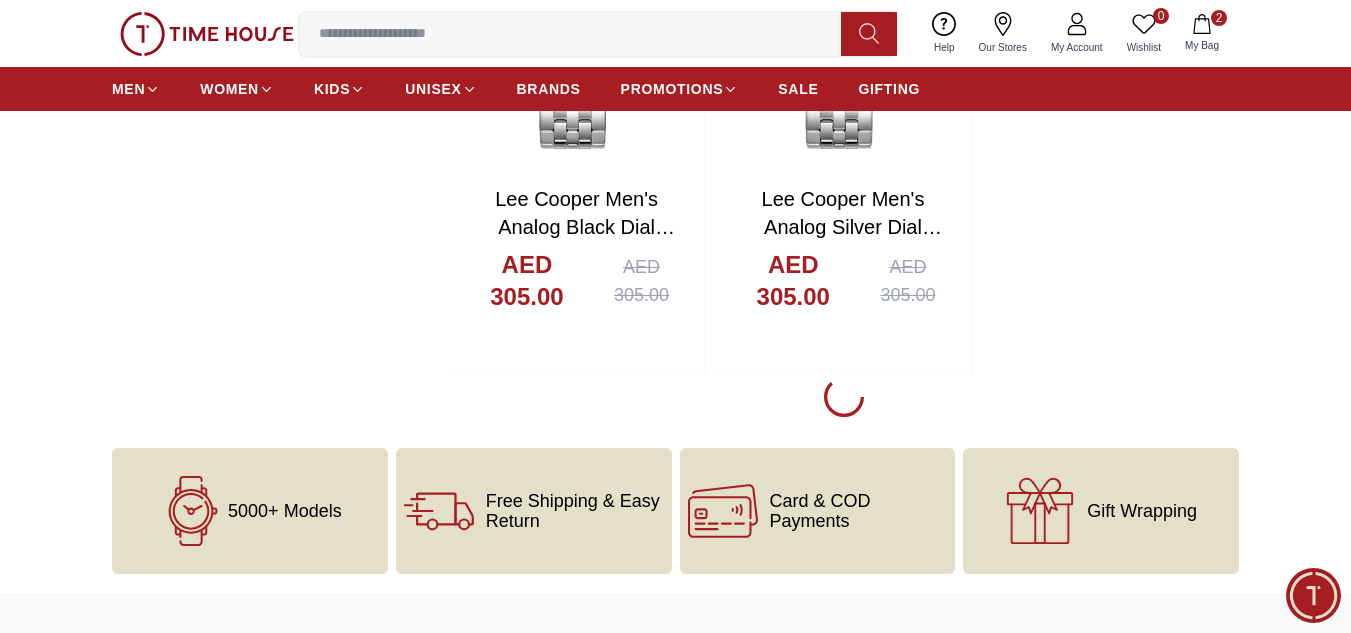 scroll, scrollTop: 4800, scrollLeft: 0, axis: vertical 